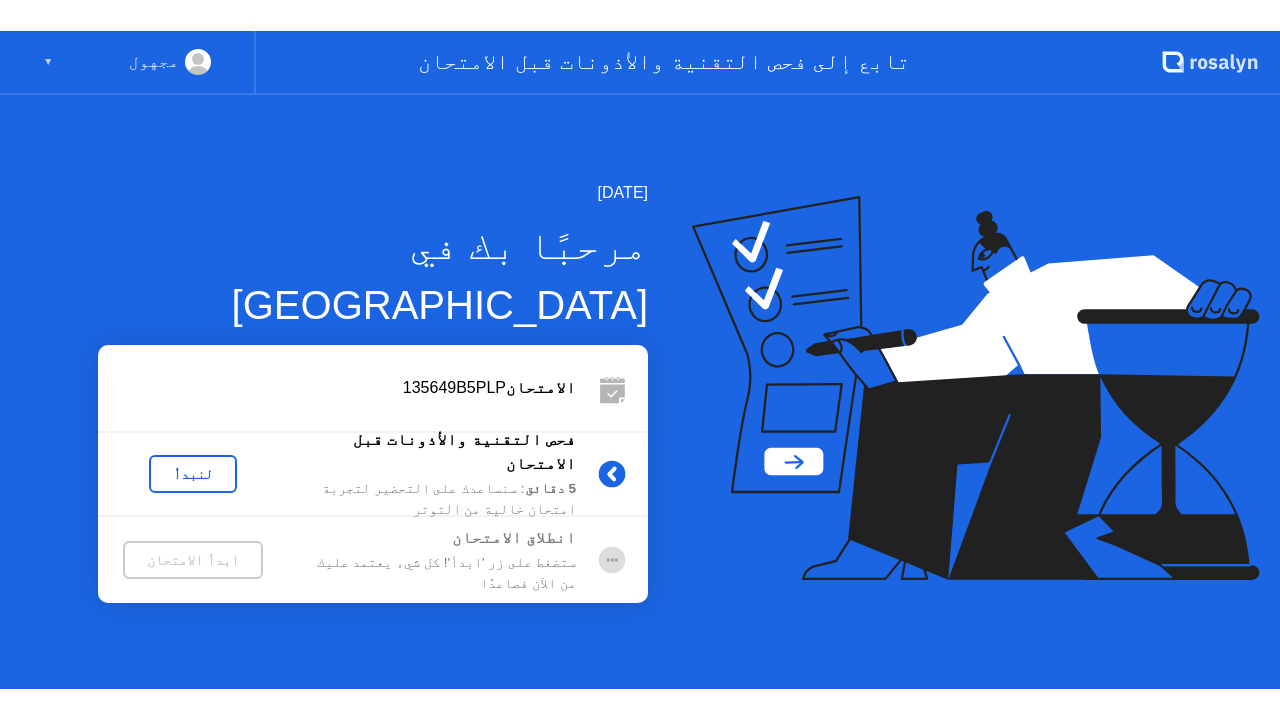 scroll, scrollTop: 0, scrollLeft: 0, axis: both 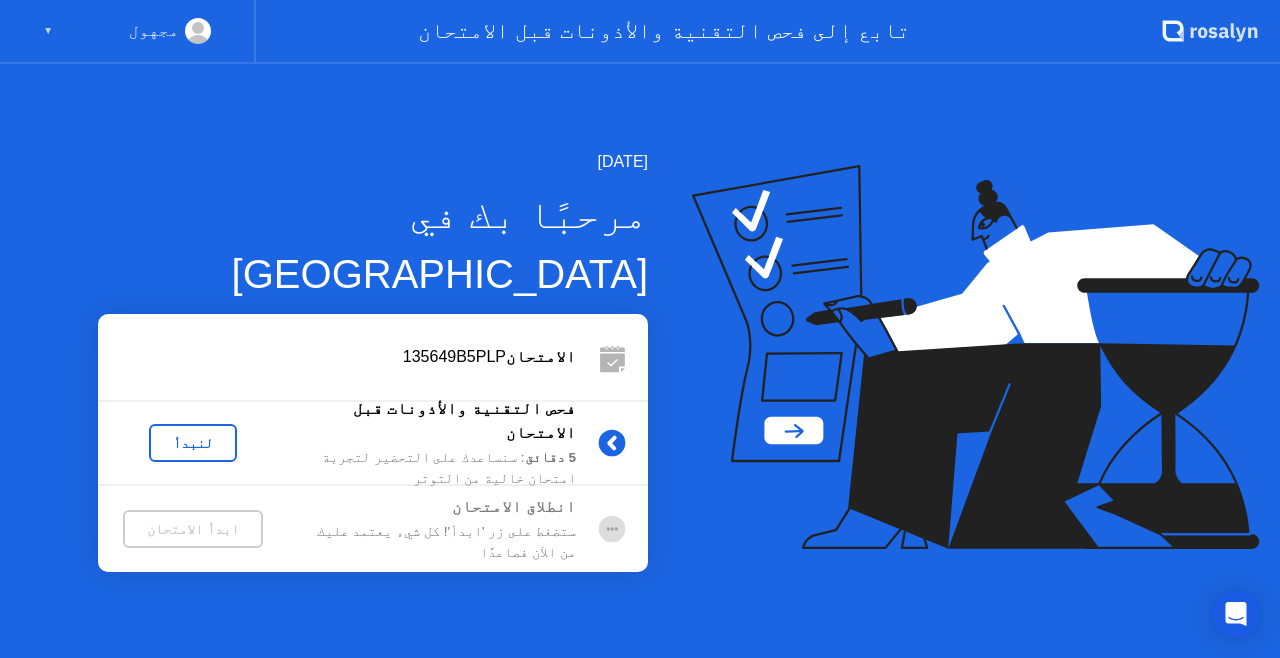 click 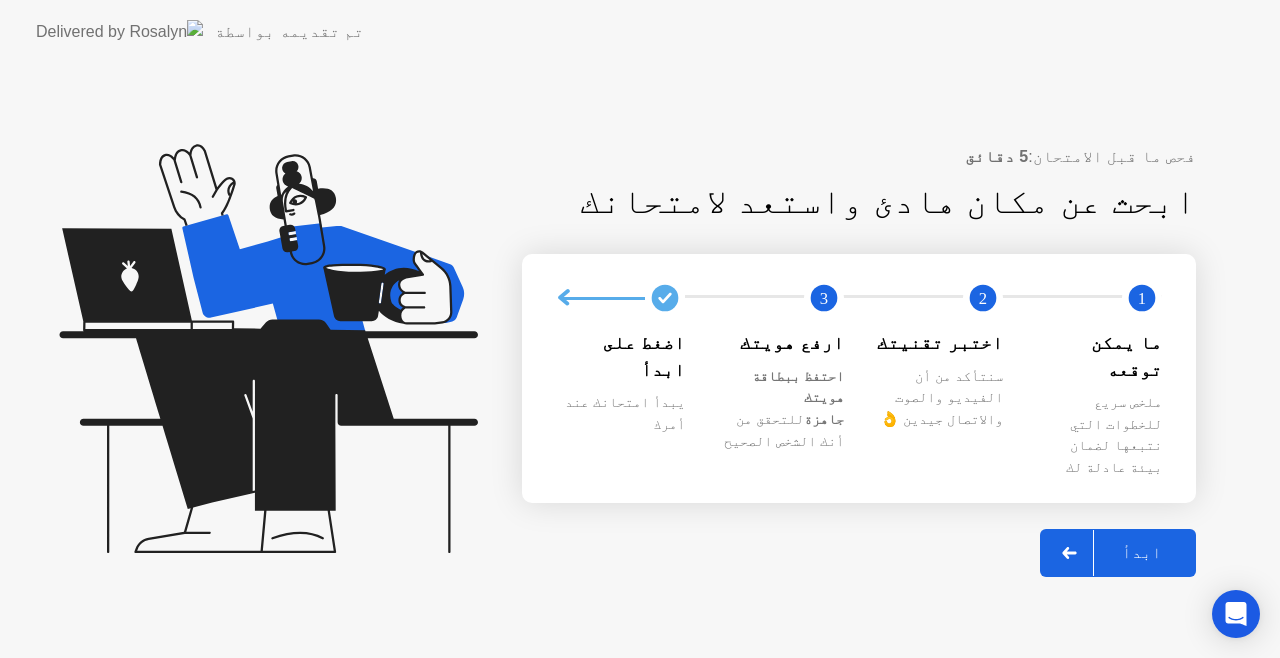 click 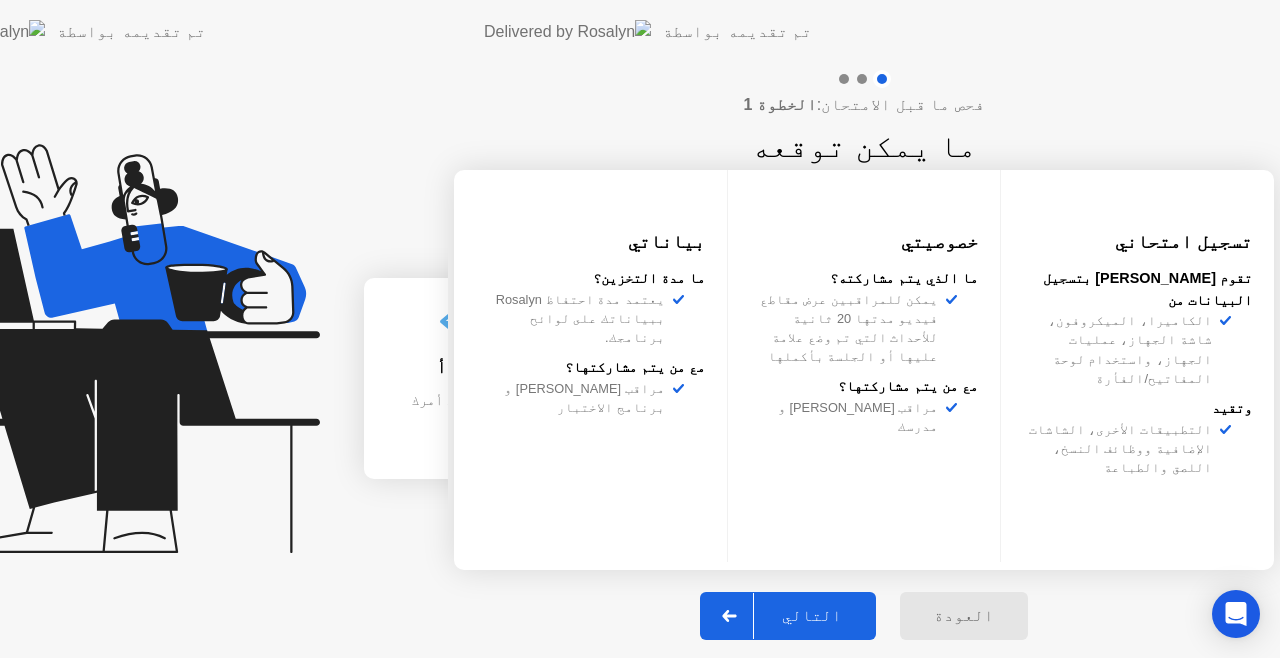 click on "فحص ما قبل الامتحان:  الخطوة 1 ما يمكن توقعه تسجيل امتحاني تقوم Rosalyn بتسجيل البيانات من الكاميرا، الميكروفون، شاشة الجهاز، عمليات الجهاز، واستخدام لوحة المفاتيح/الفأرة وتقيد التطبيقات الأخرى، الشاشات الإضافية ووظائف النسخ، اللصق والطباعة خصوصيتي ما الذي يتم مشاركته؟ يمكن للمراقبين عرض مقاطع فيديو مدتها 20 ثانية للأحداث التي تم وضع علامة عليها أو الجلسة بأكملها مع من يتم مشاركتها؟  مراقب Rosalyn و مدرسك  بياناتي ما مدة التخزين؟  يعتمد مدة احتفاظ Rosalyn ببياناتك على لوائح برنامجك.  مع من يتم مشاركتها؟ مراقب Rosalyn و برنامج الاختبار  العودة التالي" 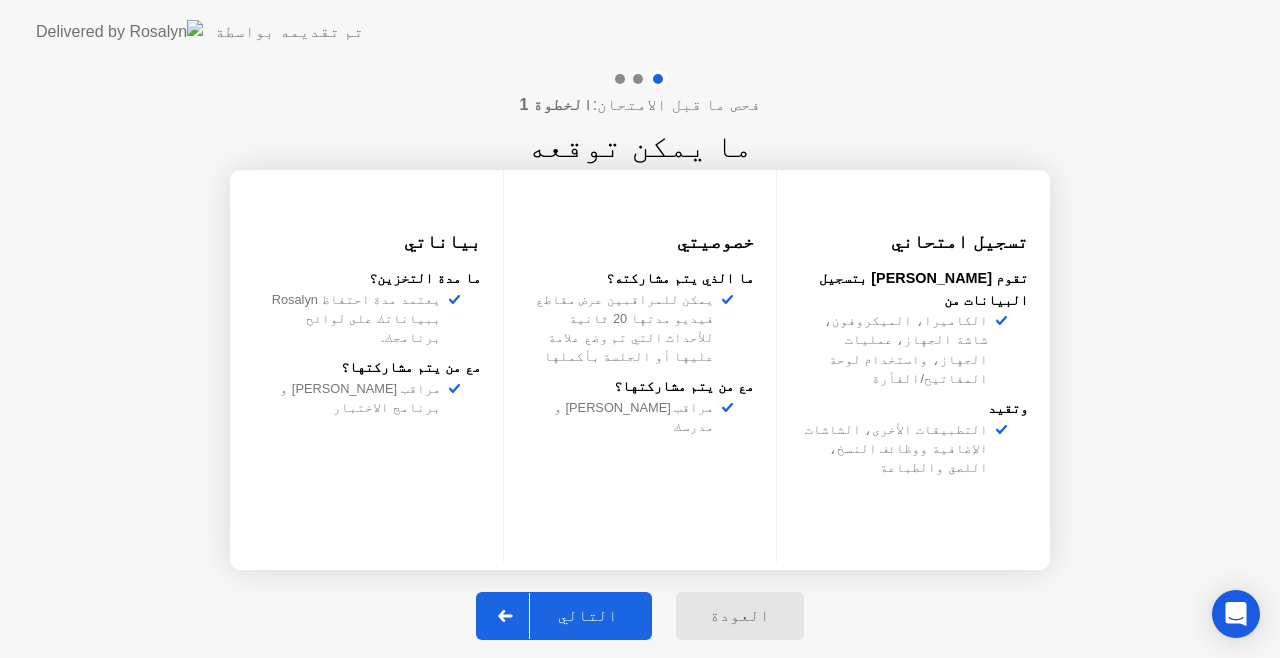 click on "التالي" 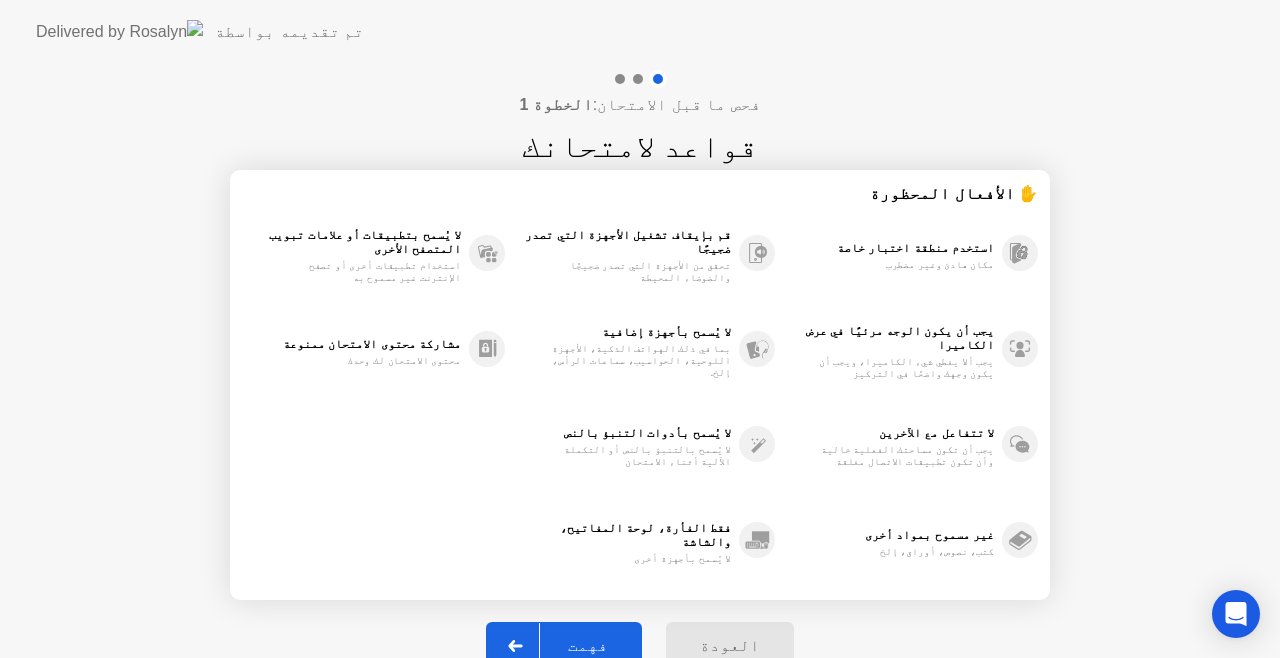 click on "فهمت" 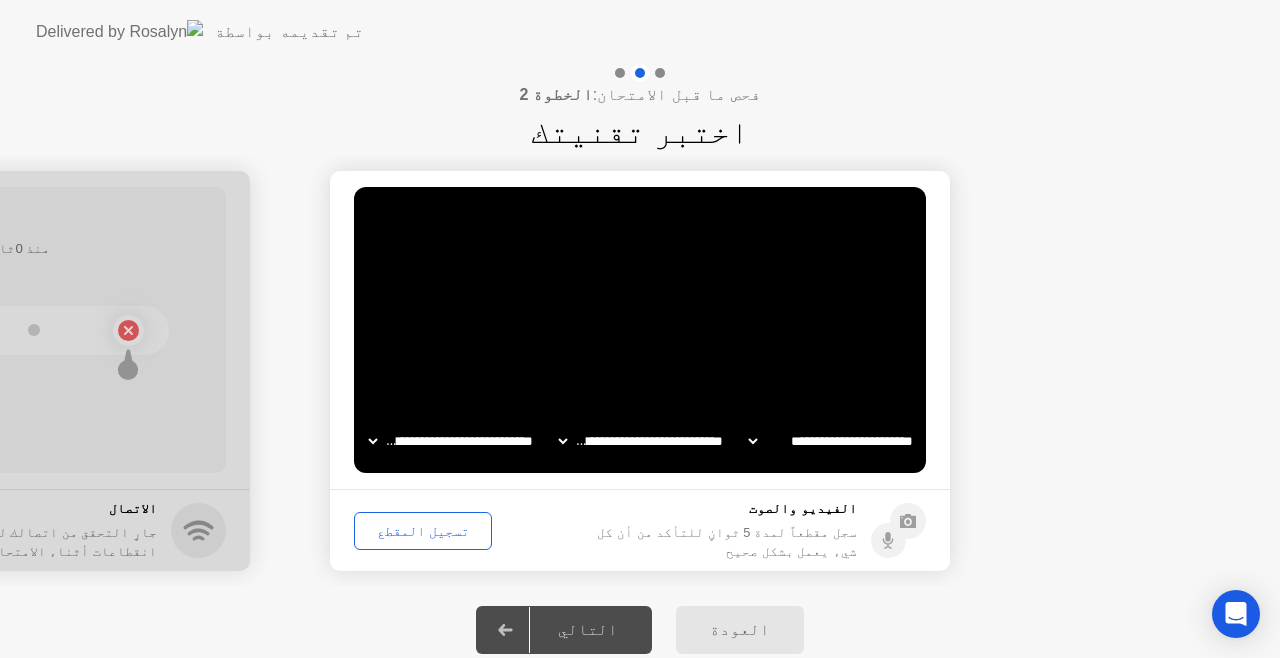 click on "تسجيل المقطع" 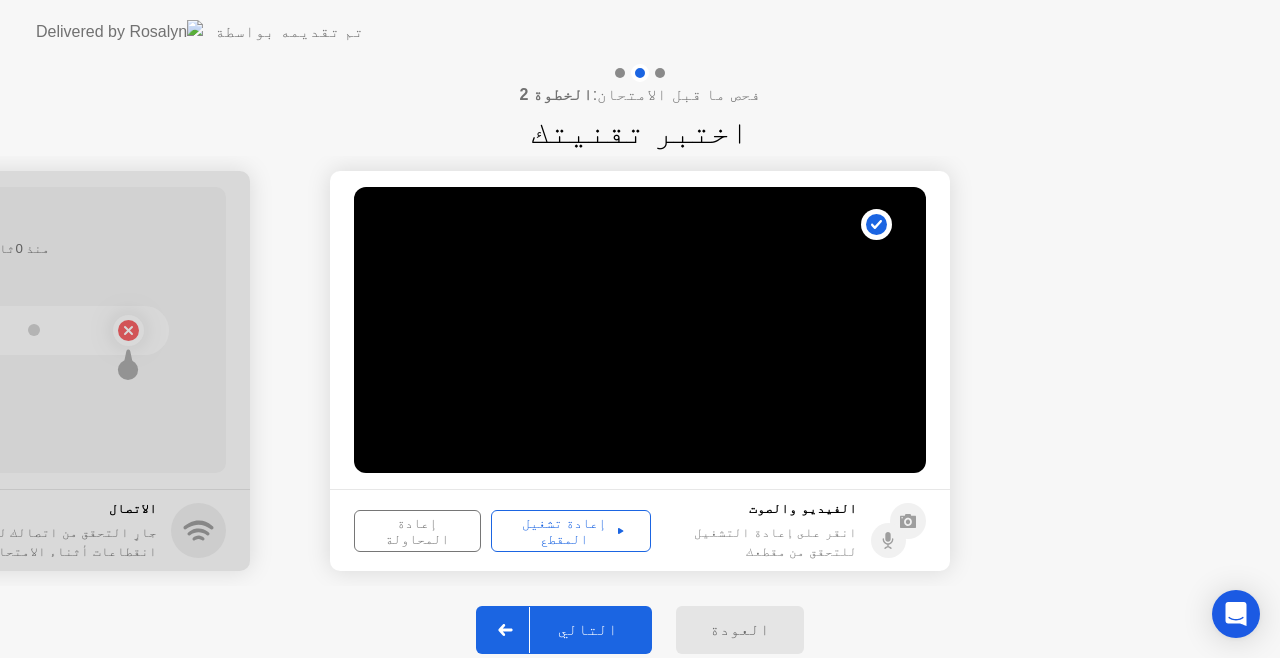 click on "التالي" 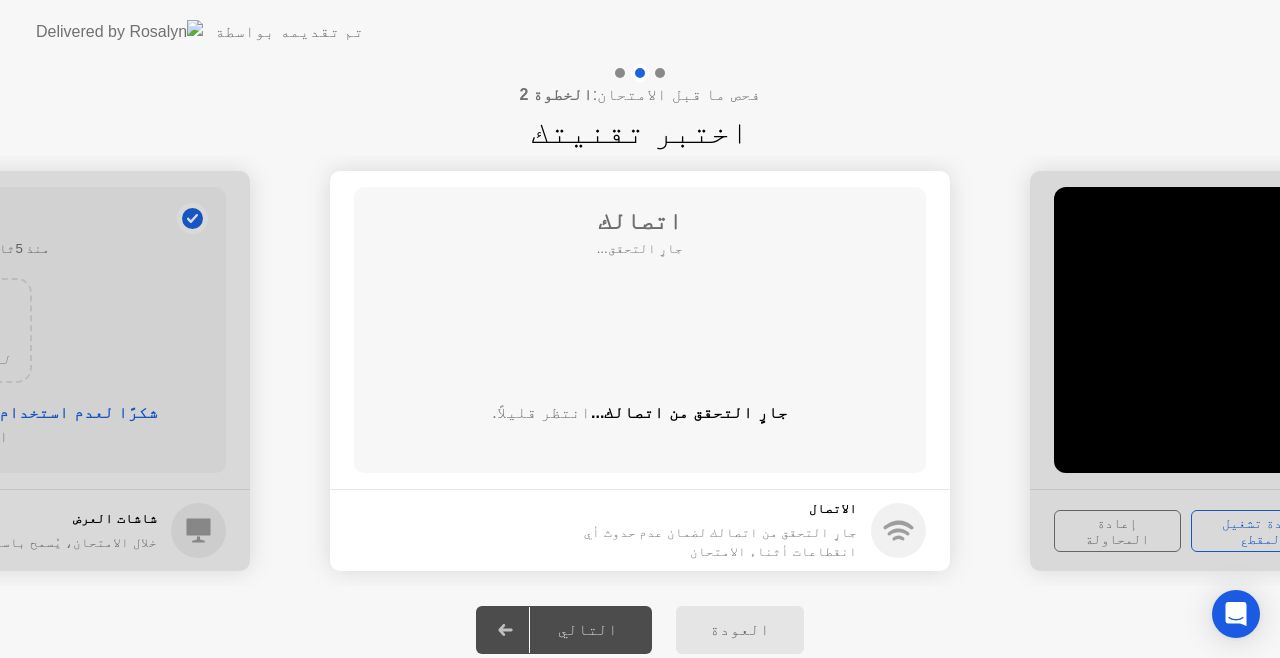 click on "التالي" 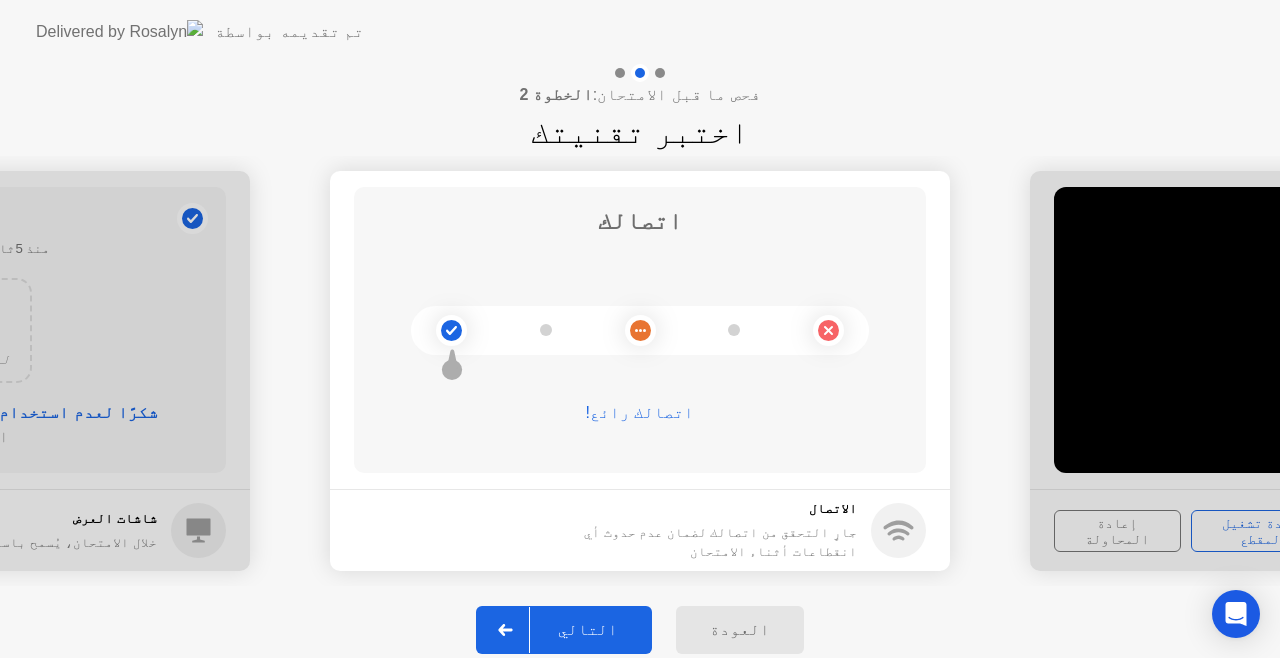 click on "التالي" 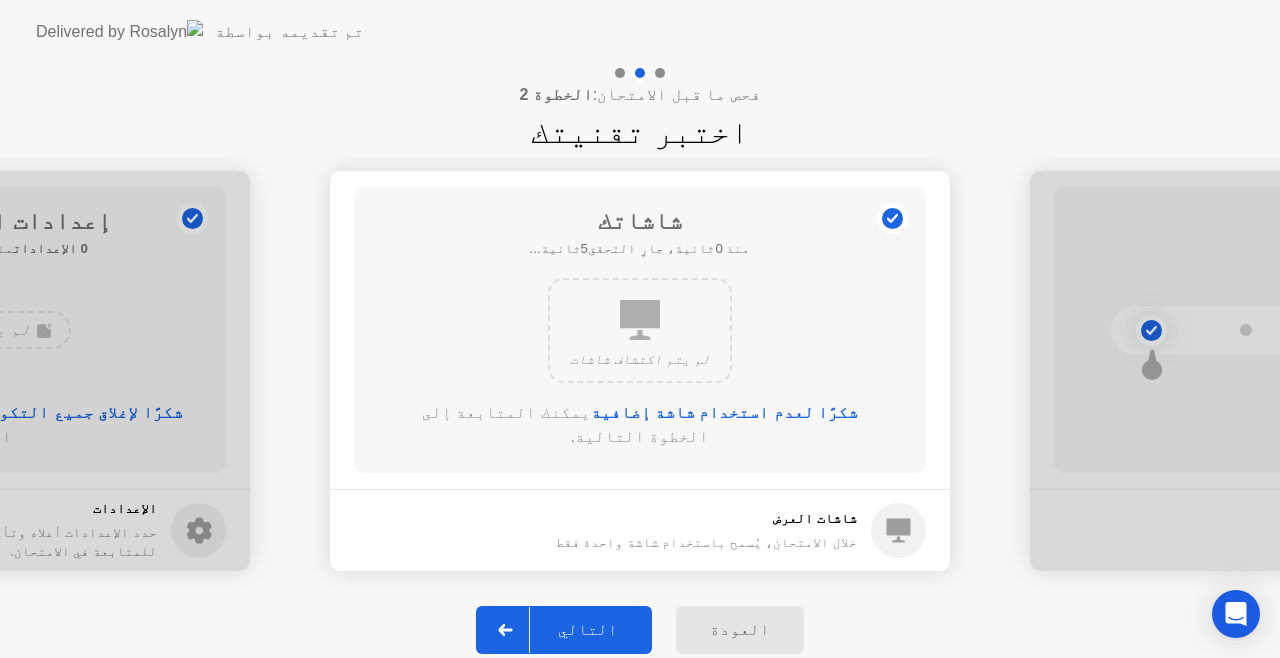 click on "التالي" 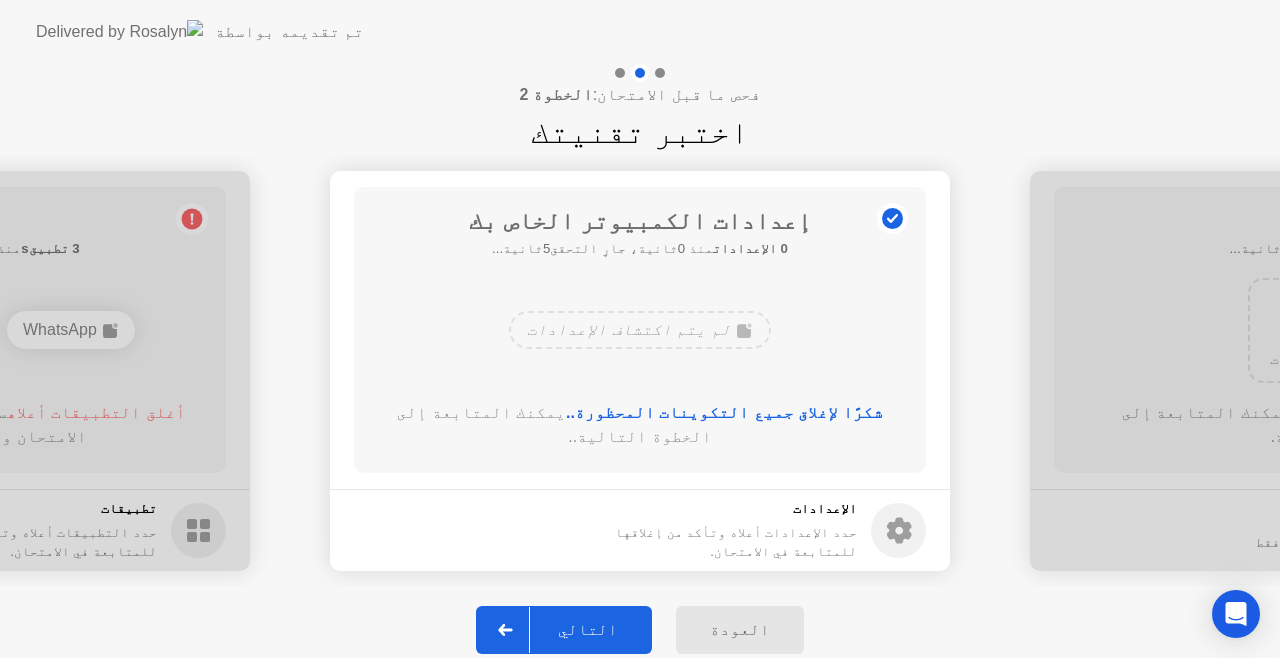 click on "التالي" 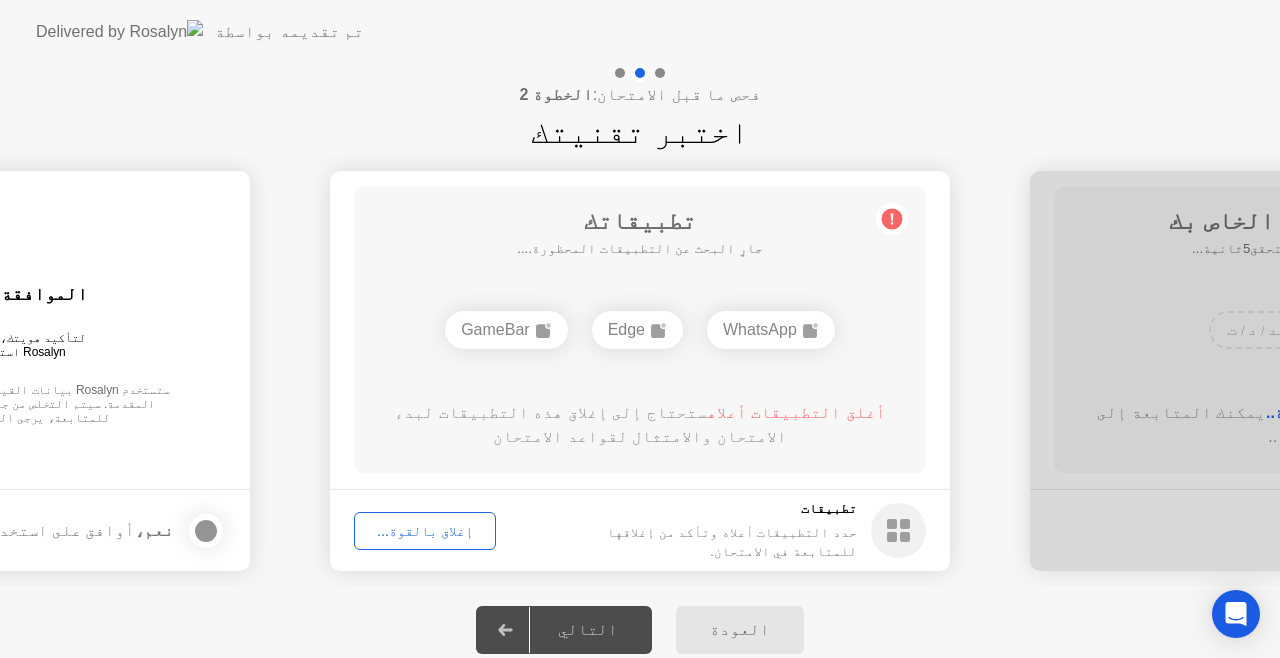 click on "التالي" 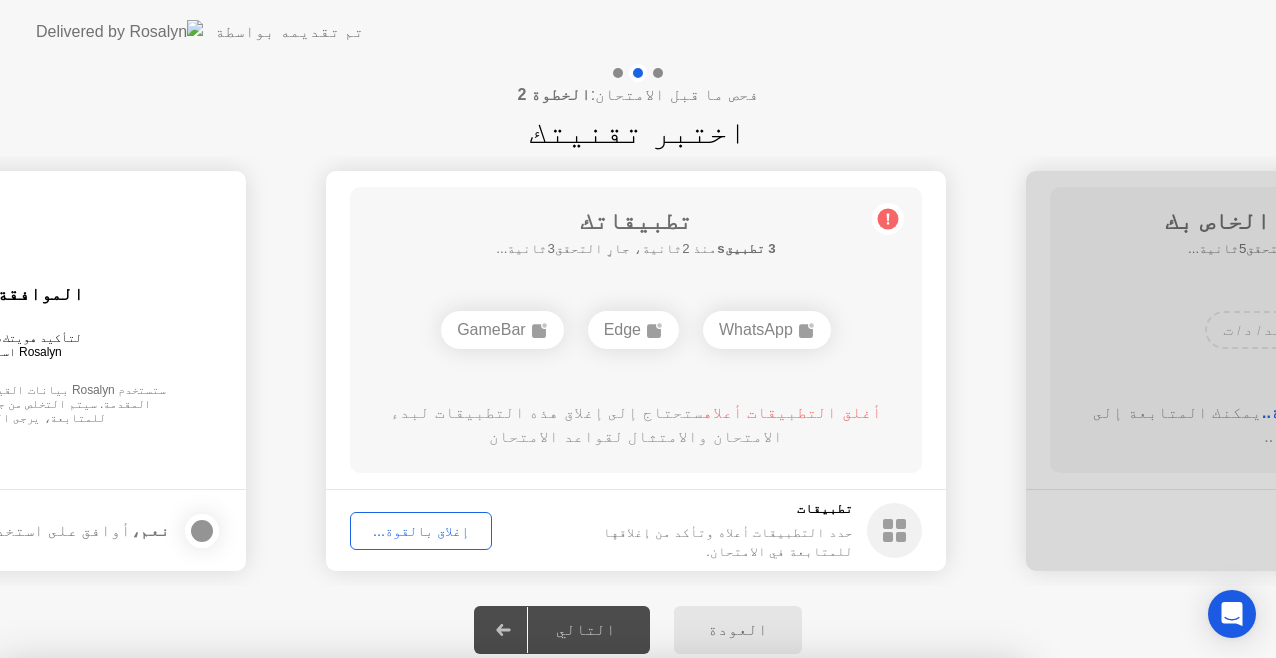 click on "تأكيد" at bounding box center (578, 934) 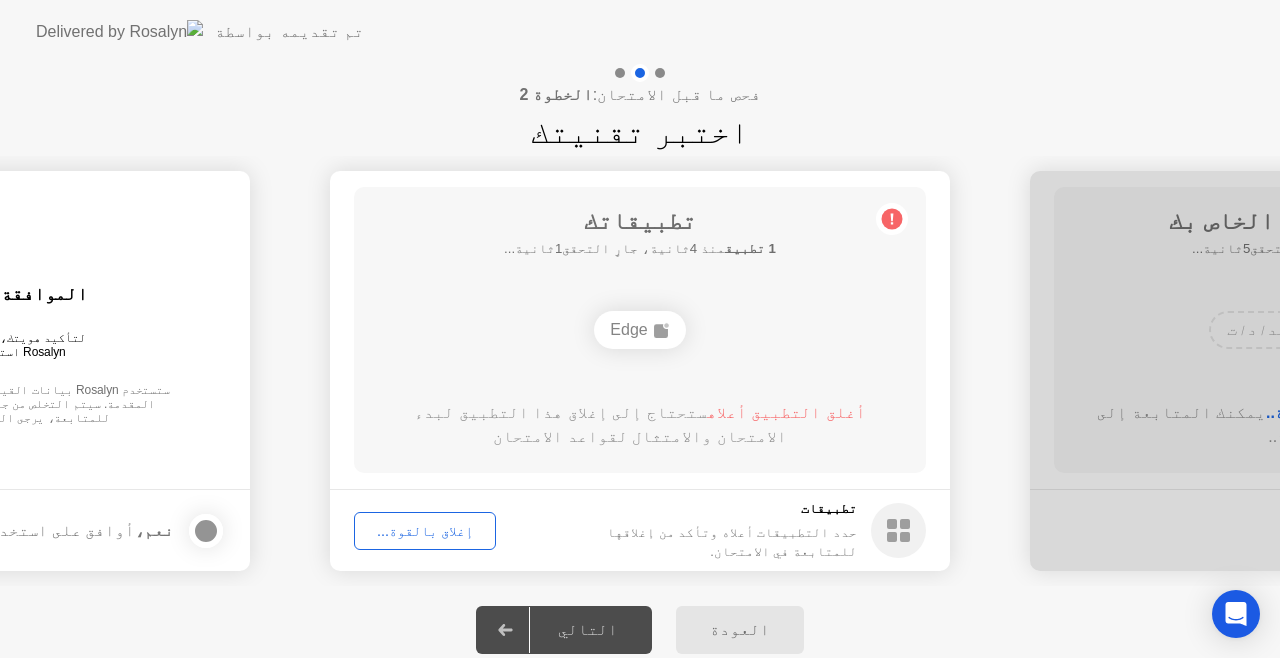 click on "إغلاق بالقوة..." 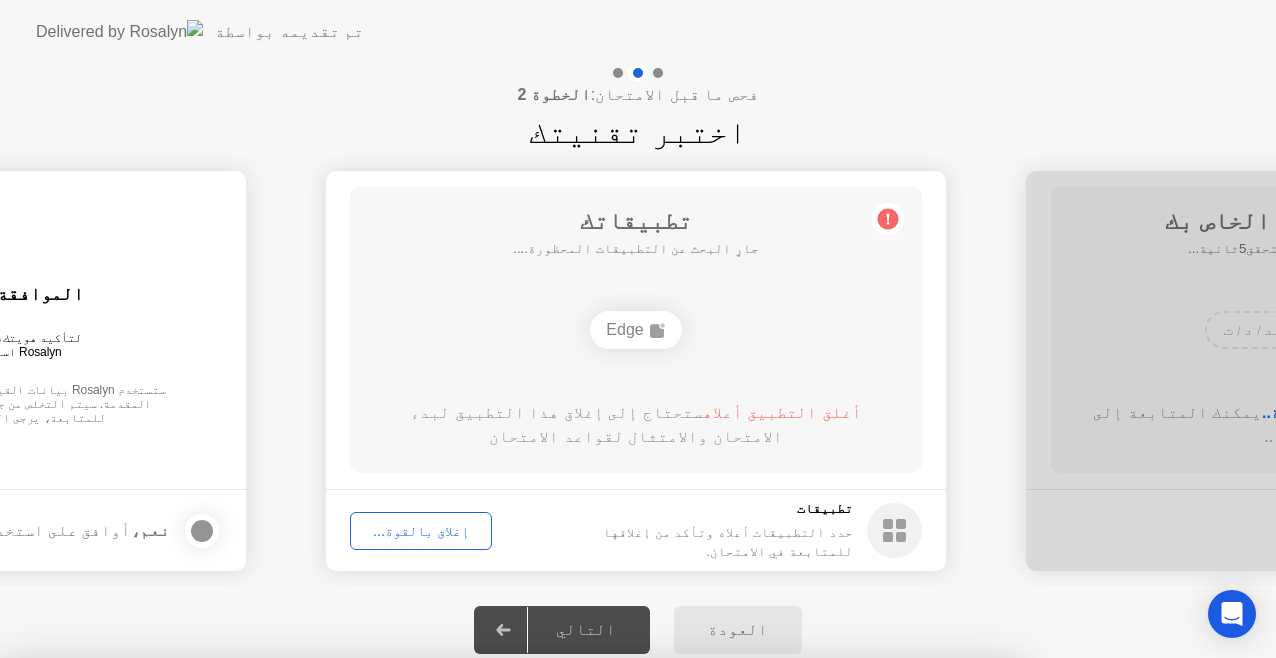 click on "تأكيد" at bounding box center [578, 934] 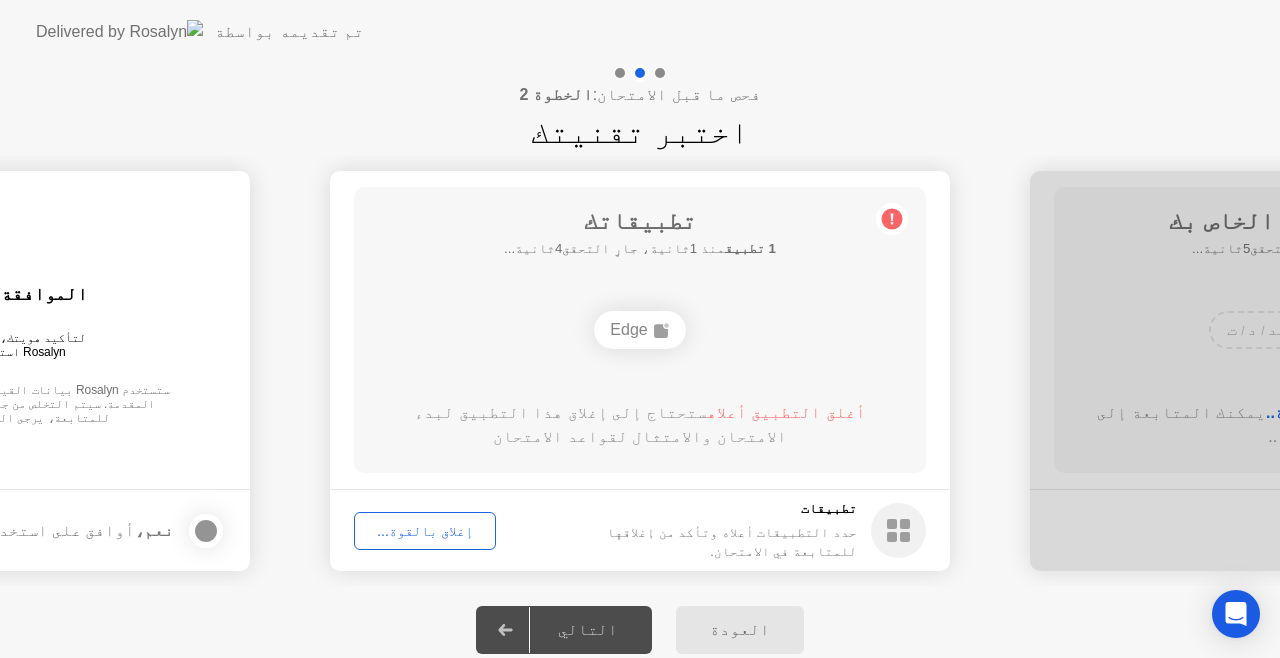 click on "إغلاق بالقوة..." 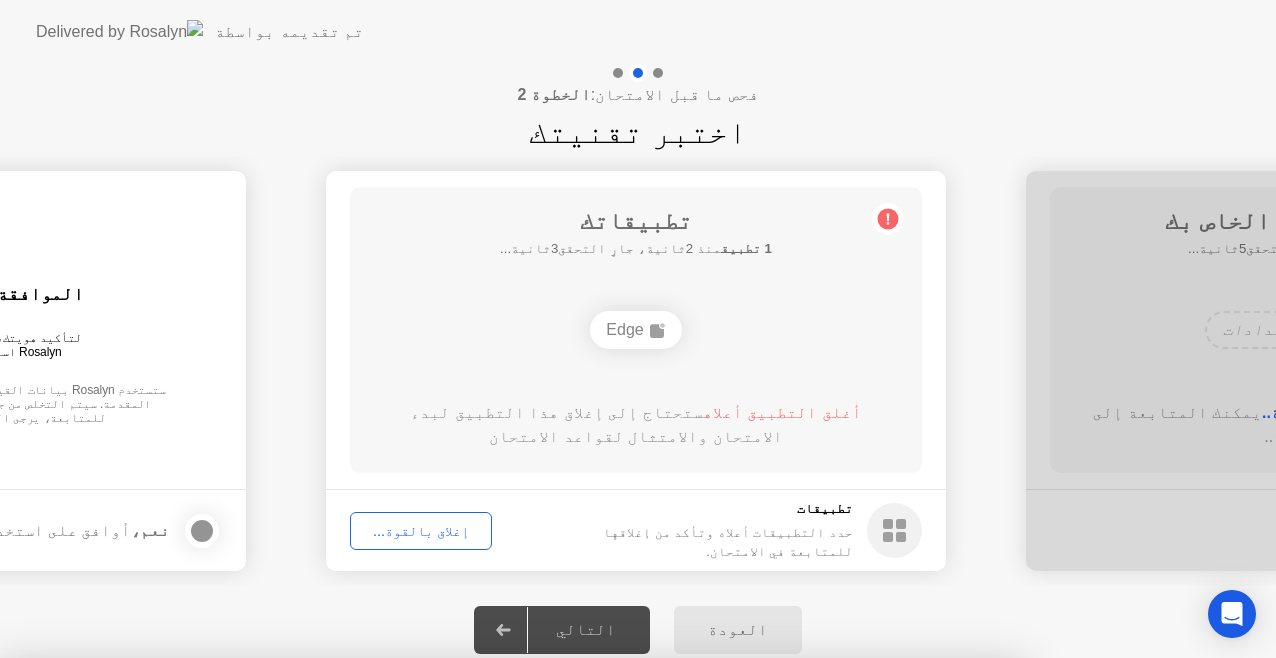 click on "تأكيد" at bounding box center (578, 934) 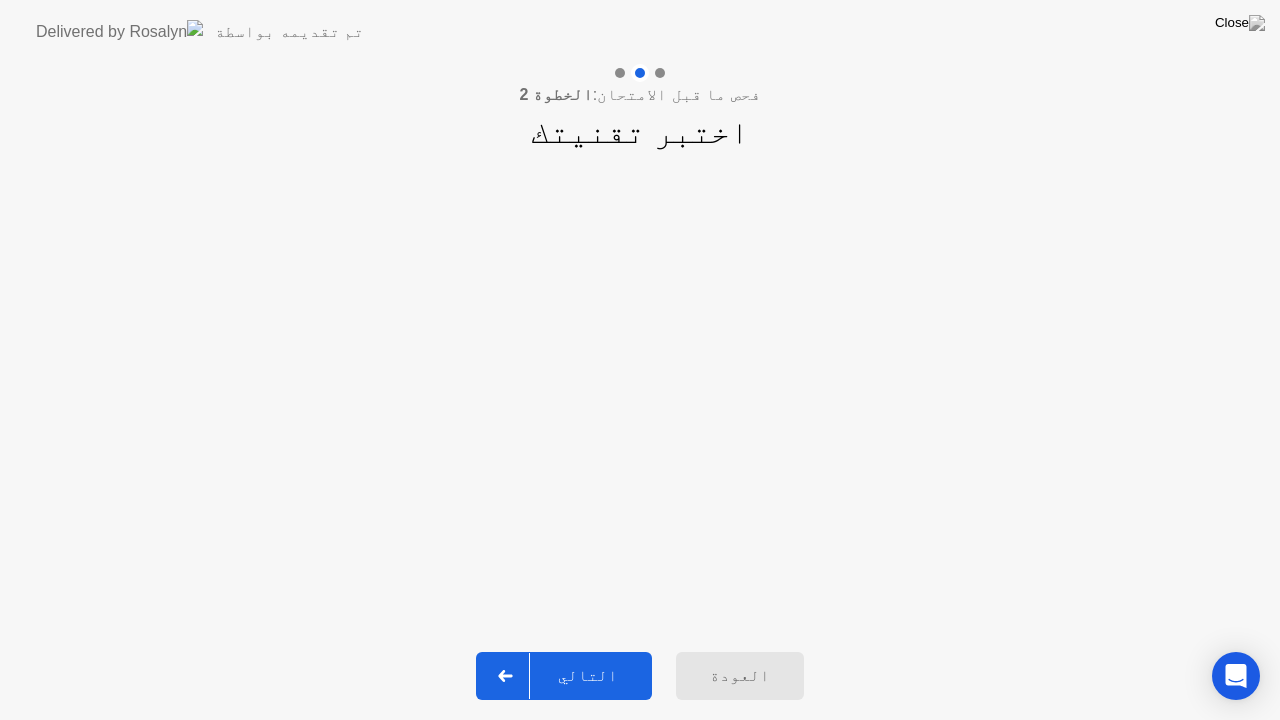 click on "**********" 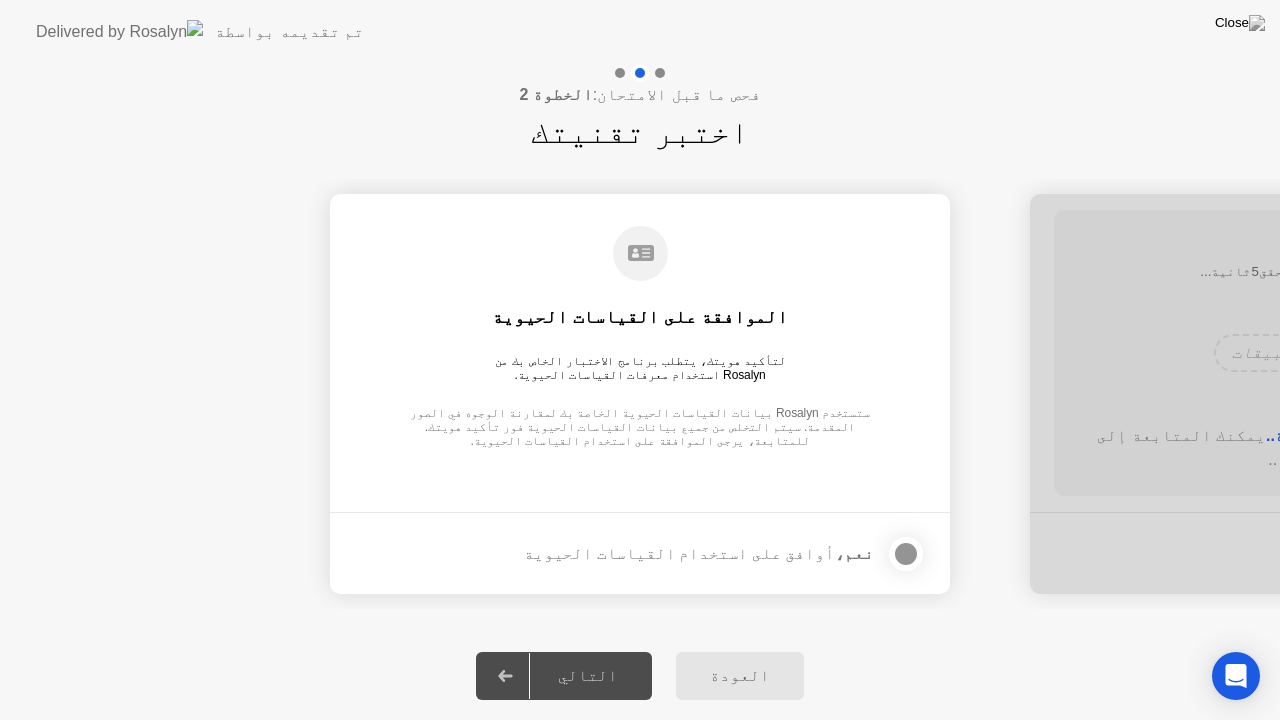 click 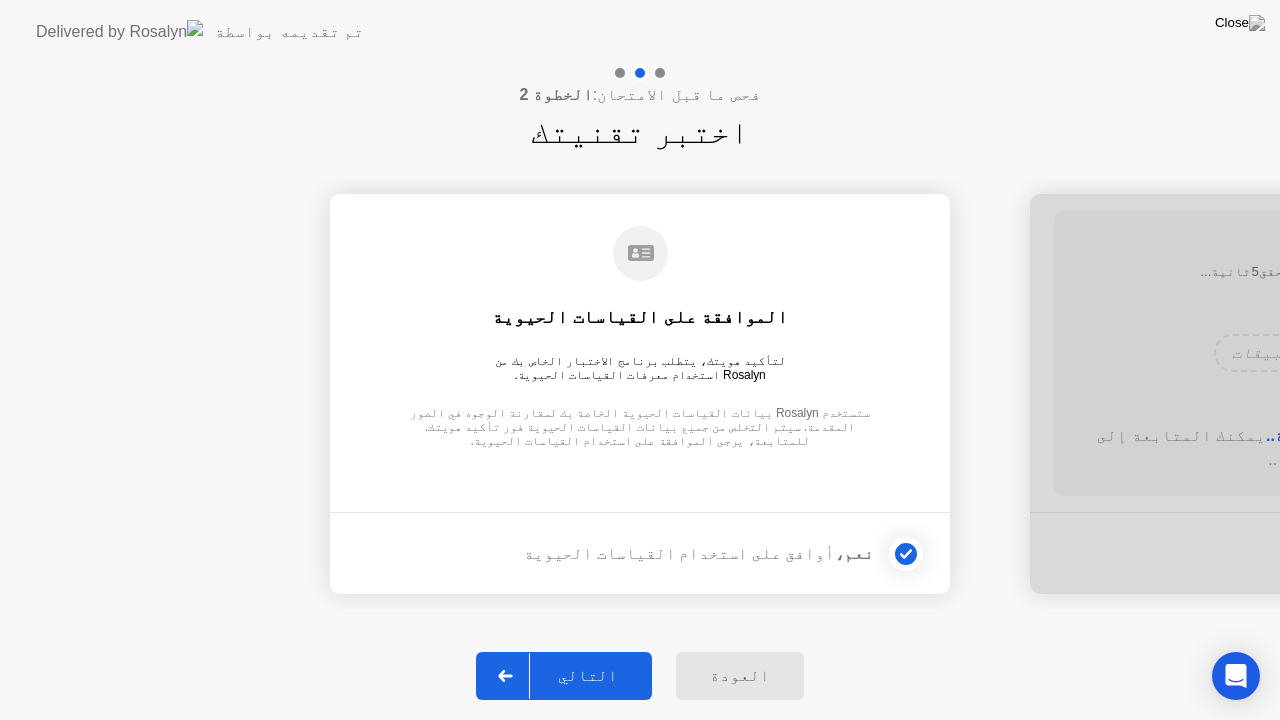 click on "التالي" 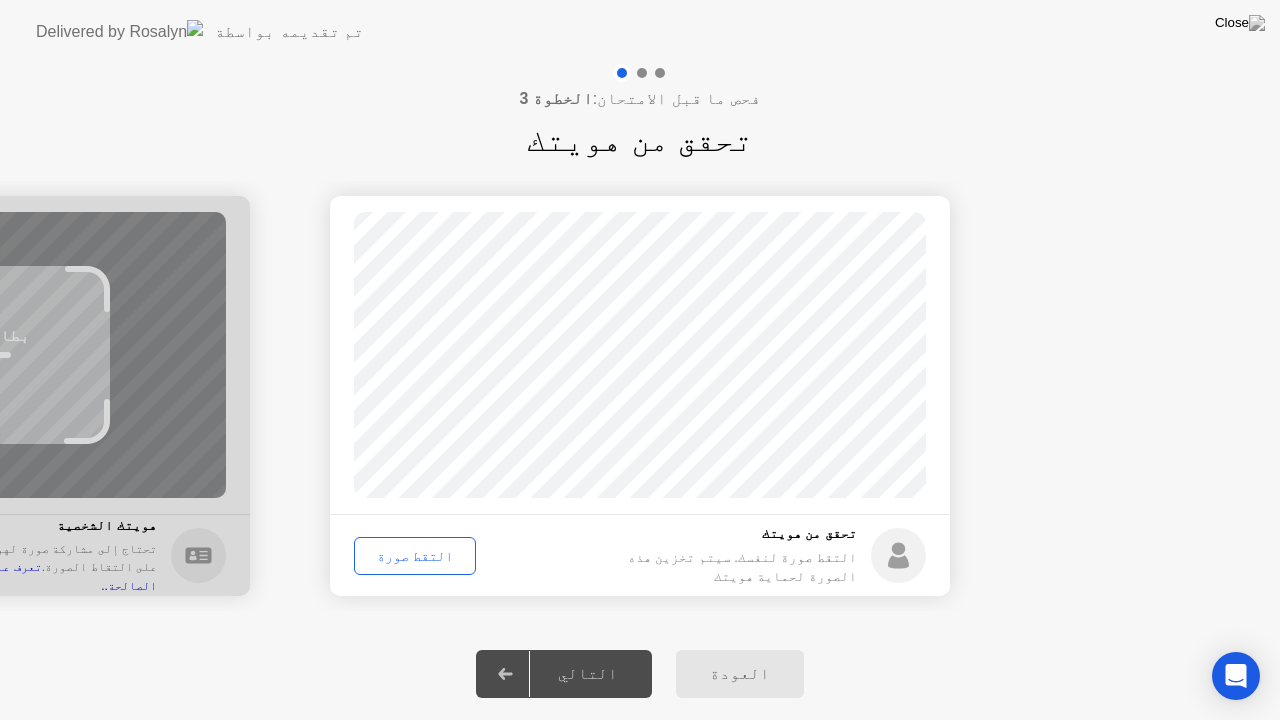 click on "التالي" 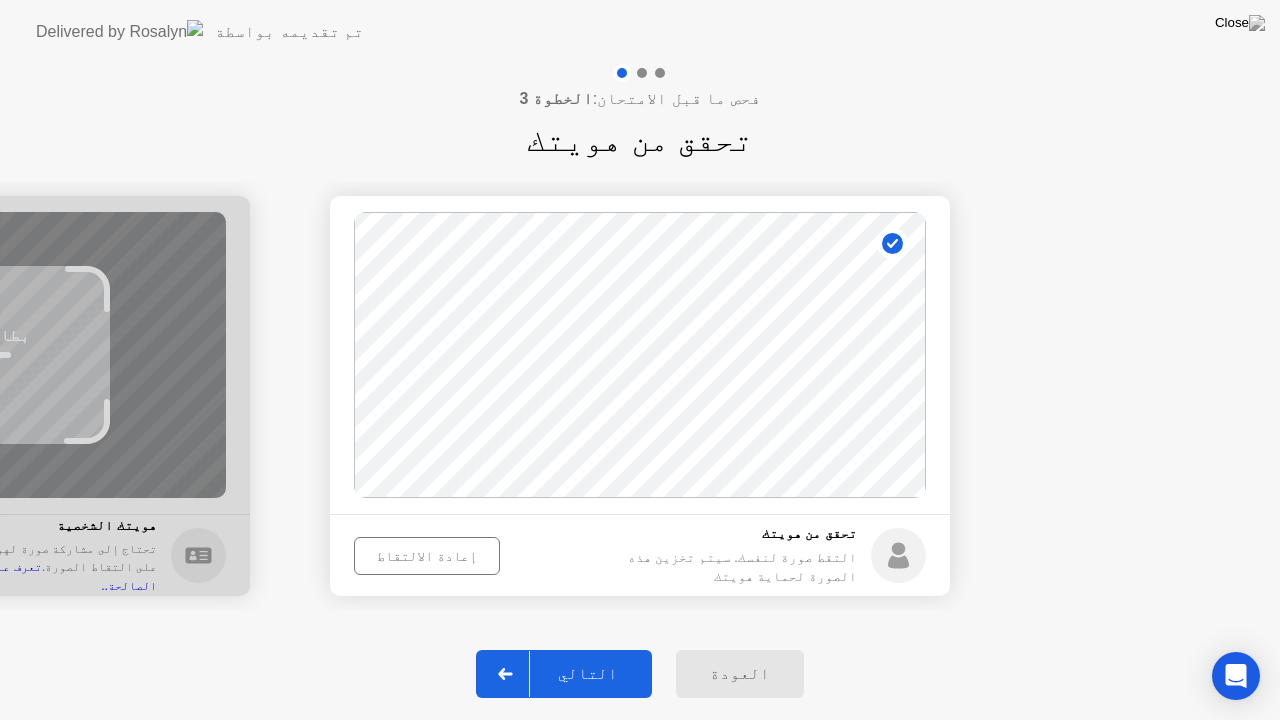 click on "التالي" 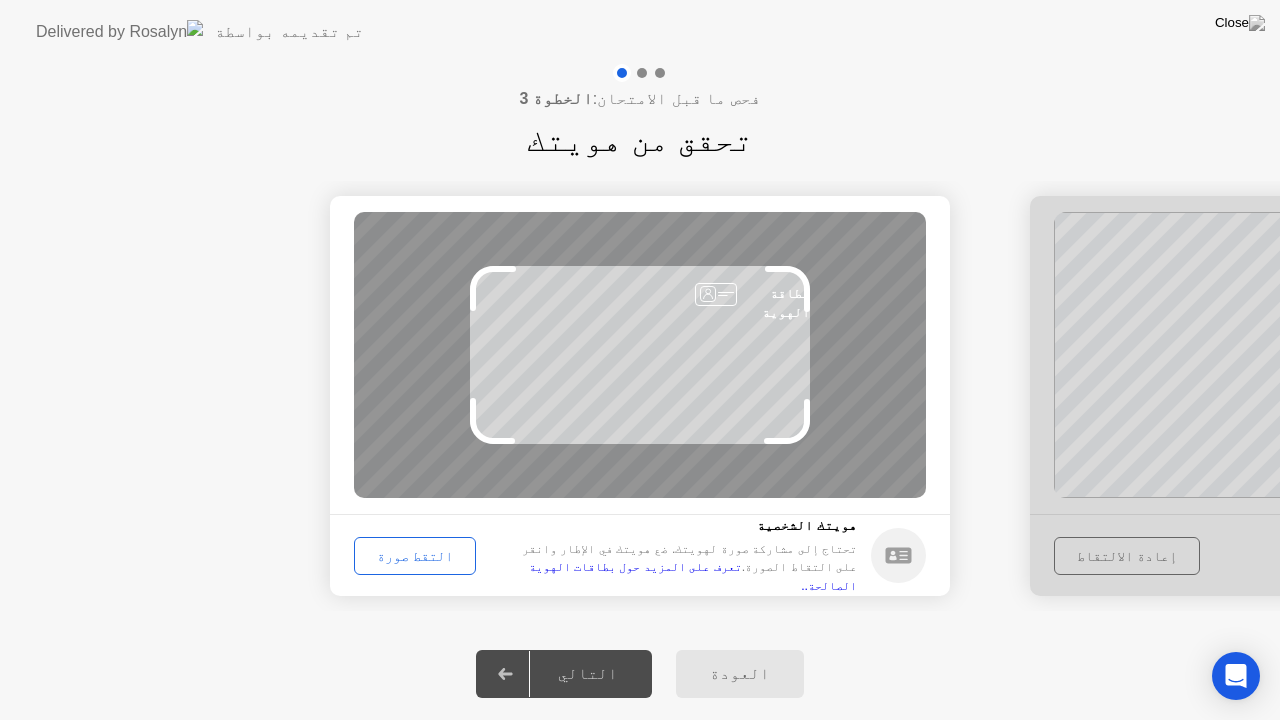 click on "التقط صورة" 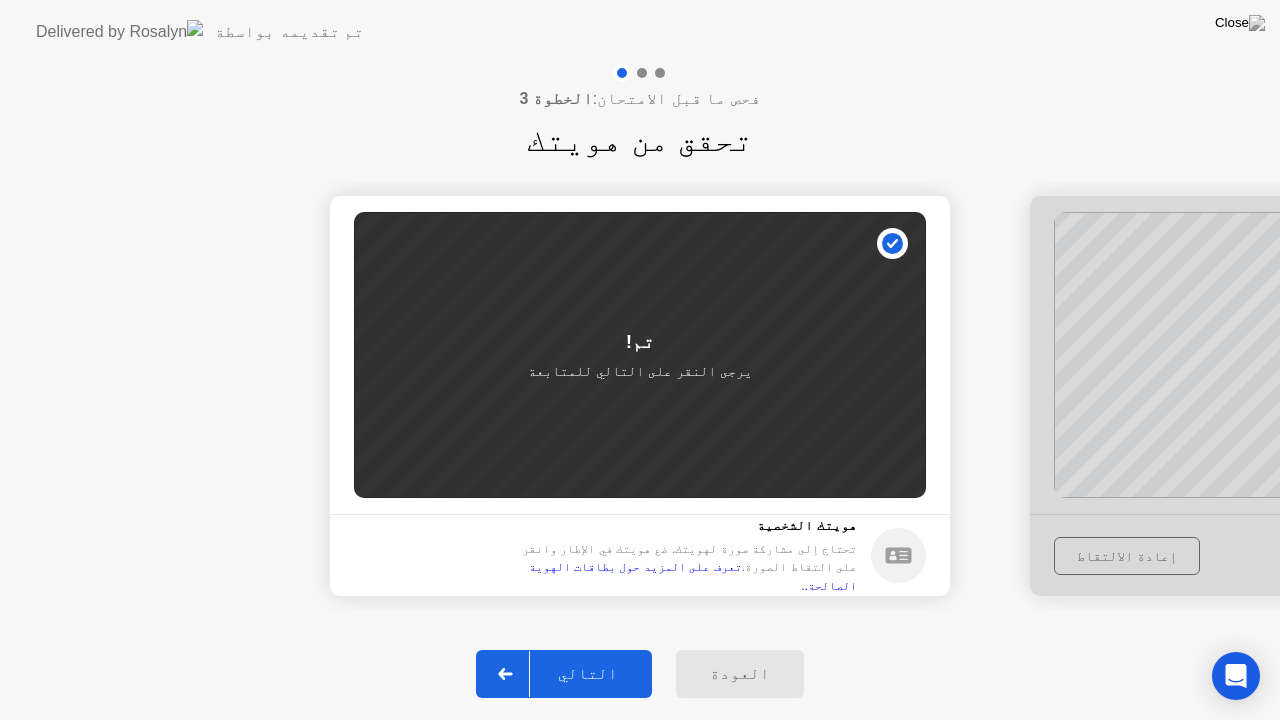 click on "التالي" 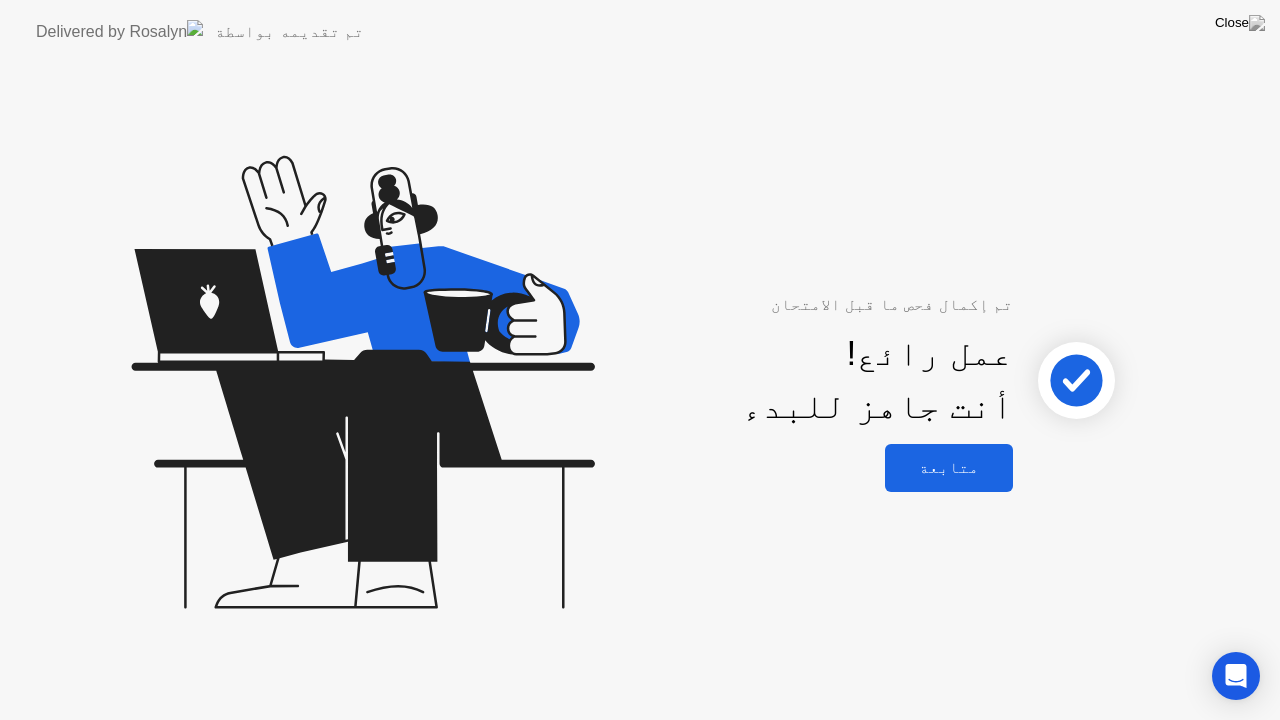 click on "متابعة" 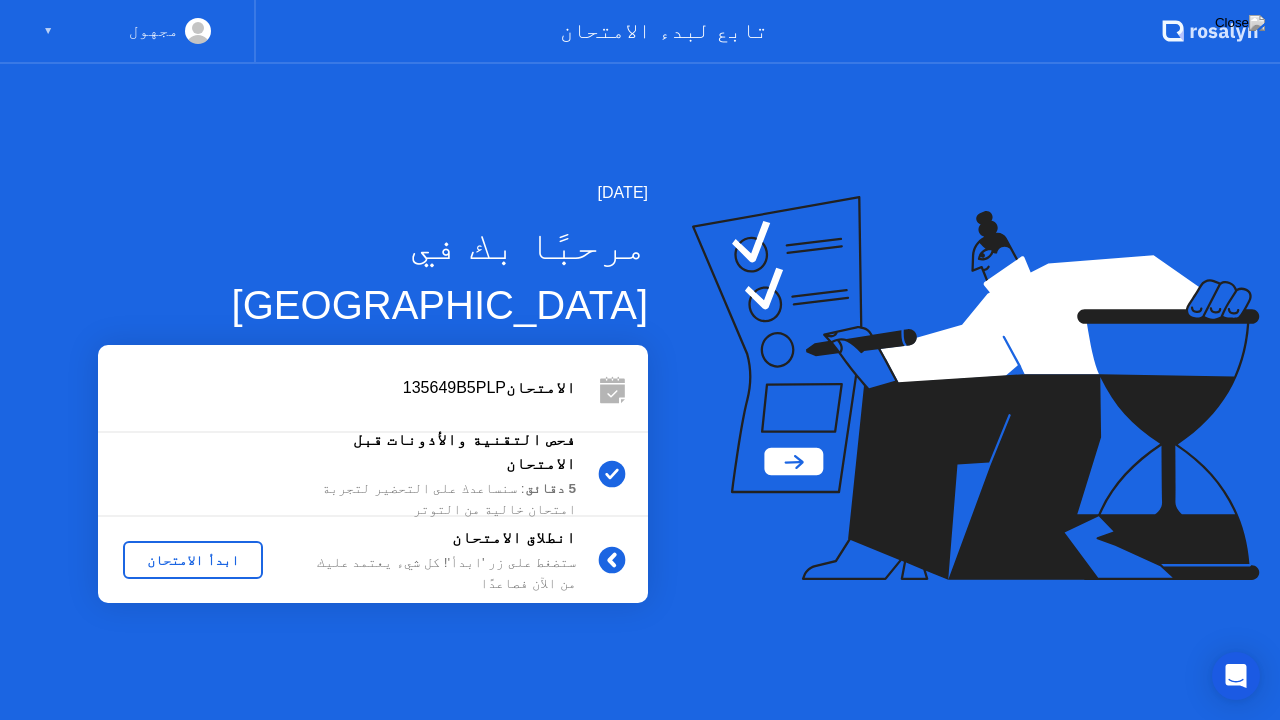 click on "ابدأ الامتحان" 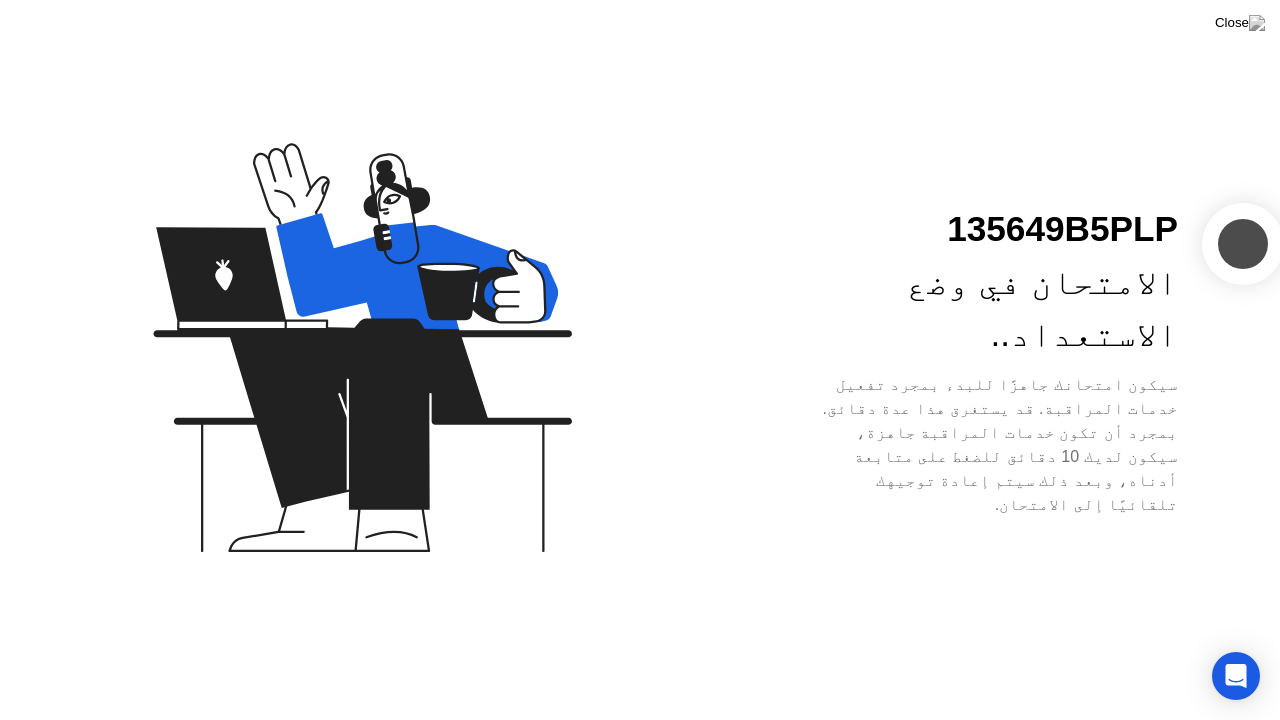 click on "135649B5PLP الامتحان في وضع الاستعداد..  سيكون امتحانك جاهزًا للبدء بمجرد تفعيل خدمات المراقبة. قد يستغرق هذا عدة دقائق. بمجرد أن تكون خدمات المراقبة جاهزة، سيكون لديك 10 دقائق للضغط على متابعة أدناه، وبعد ذلك سيتم إعادة توجيهك تلقائيًا إلى الامتحان." 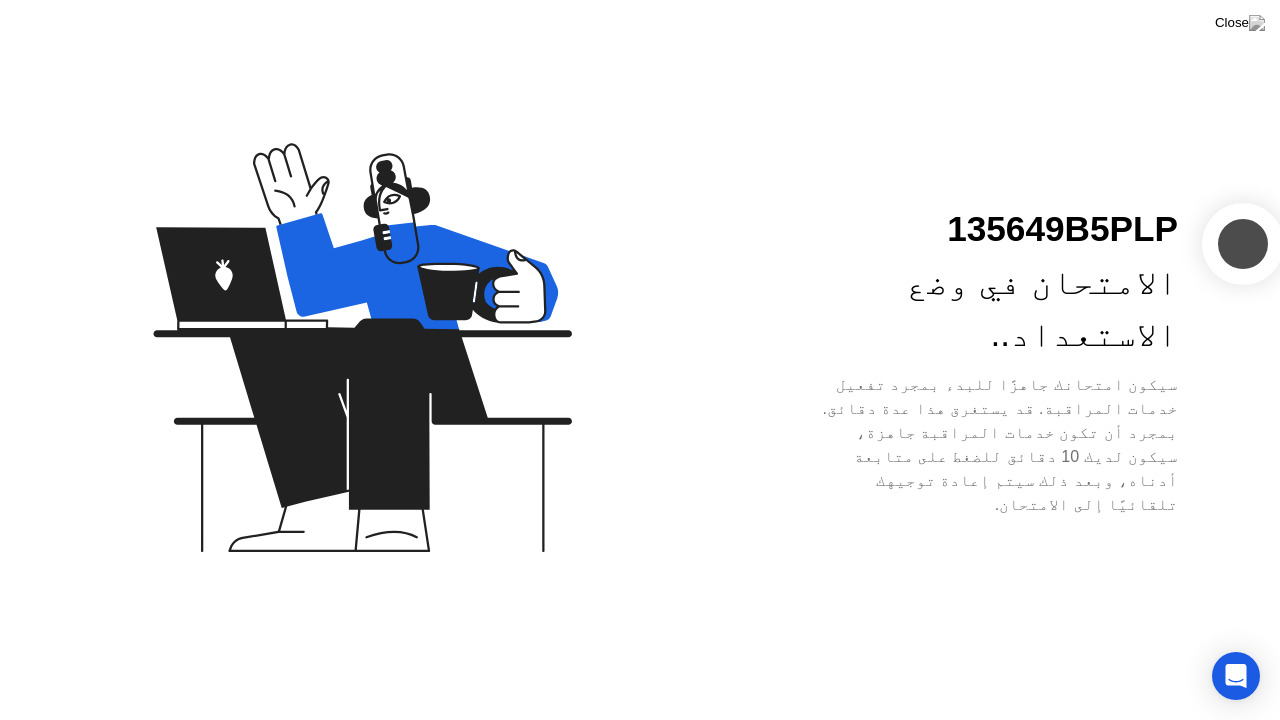 click 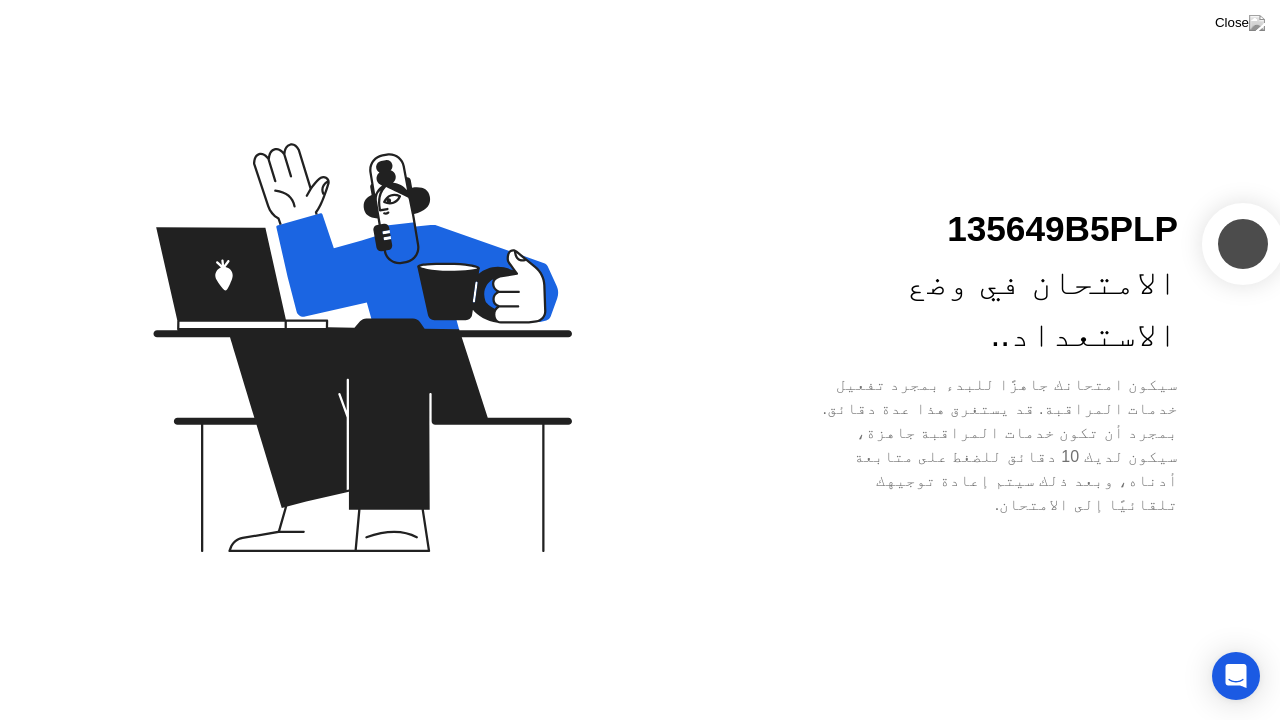 click on "سيكون امتحانك جاهزًا للبدء بمجرد تفعيل خدمات المراقبة. قد يستغرق هذا عدة دقائق. بمجرد أن تكون خدمات المراقبة جاهزة، سيكون لديك 10 دقائق للضغط على متابعة أدناه، وبعد ذلك سيتم إعادة توجيهك تلقائيًا إلى الامتحان." 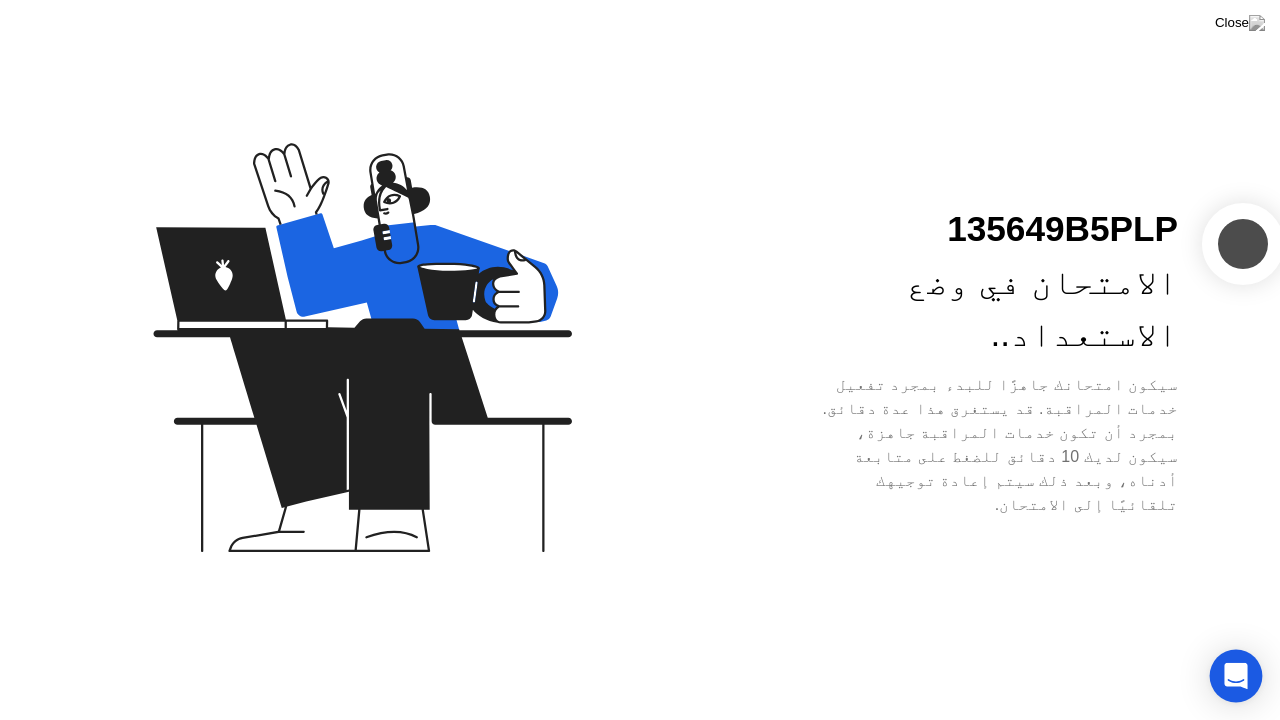 click 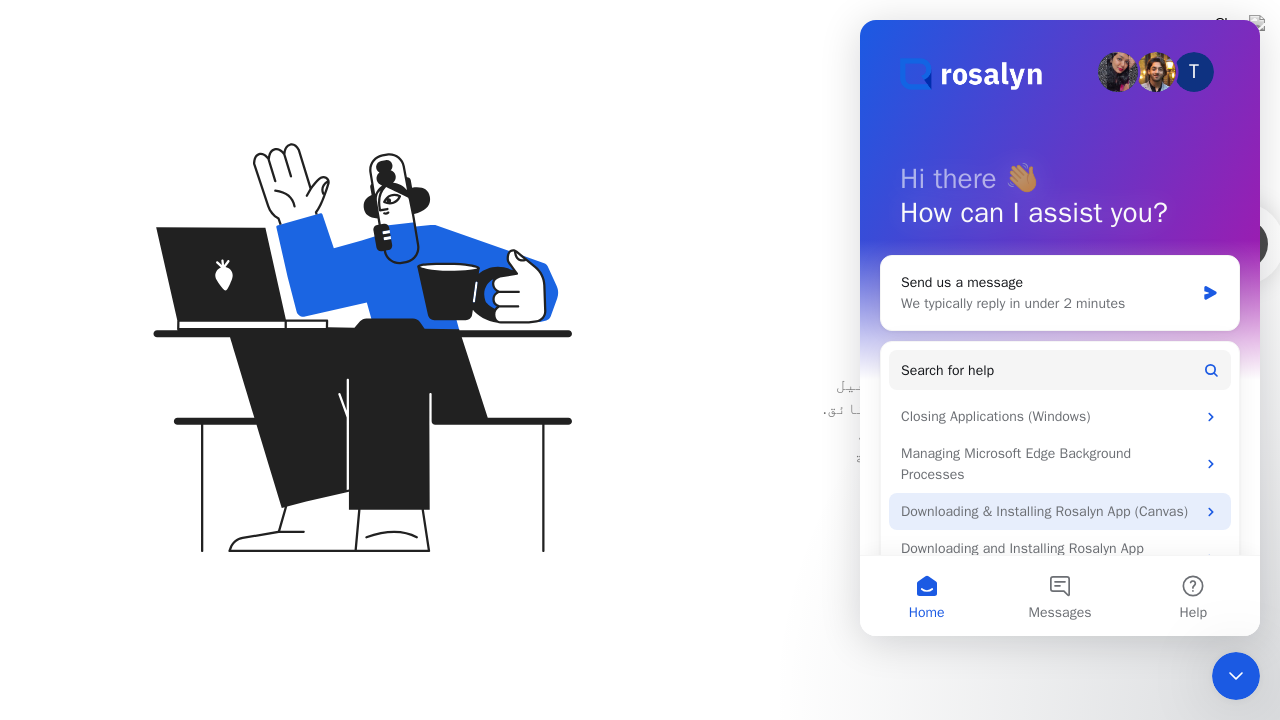 scroll, scrollTop: 0, scrollLeft: 0, axis: both 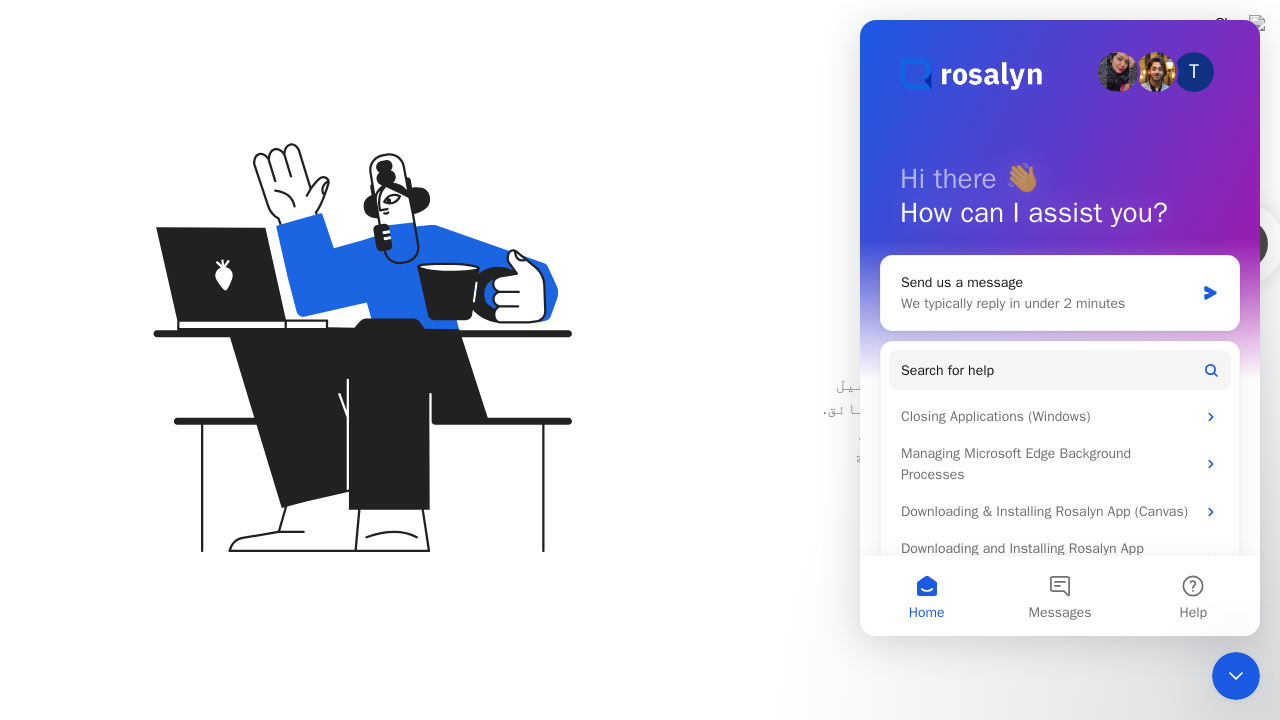 click 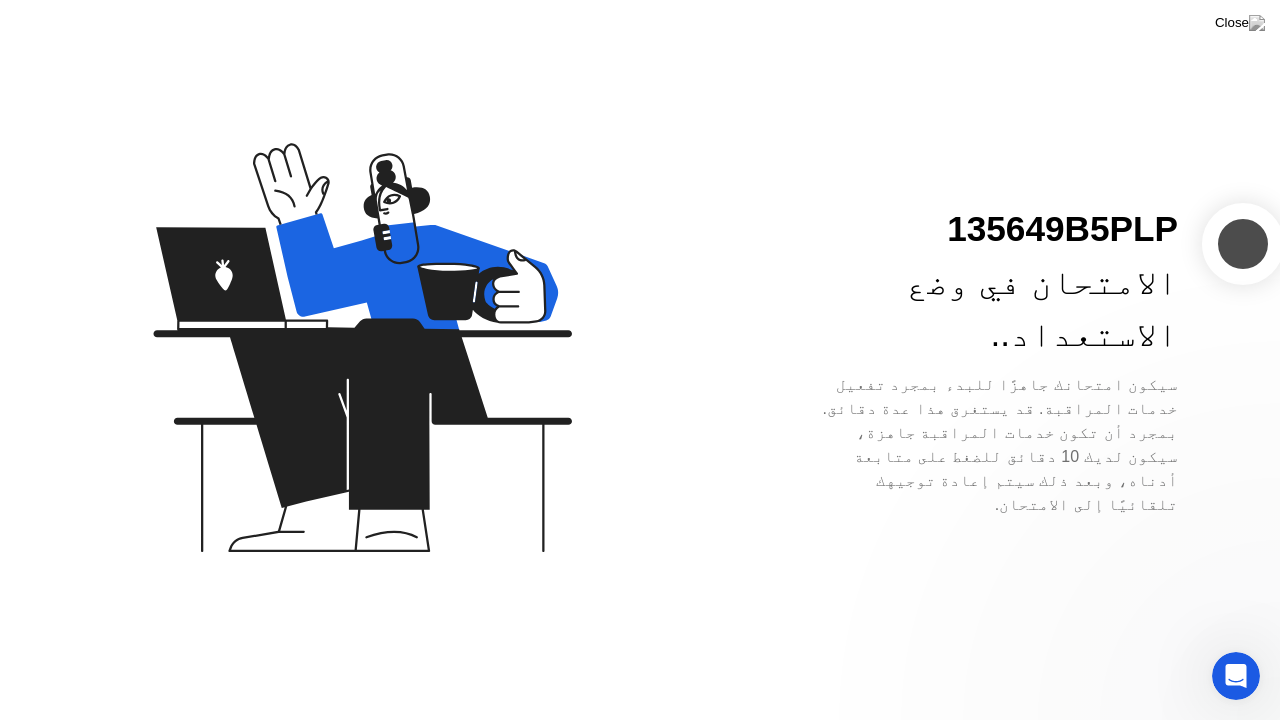 scroll, scrollTop: 0, scrollLeft: 0, axis: both 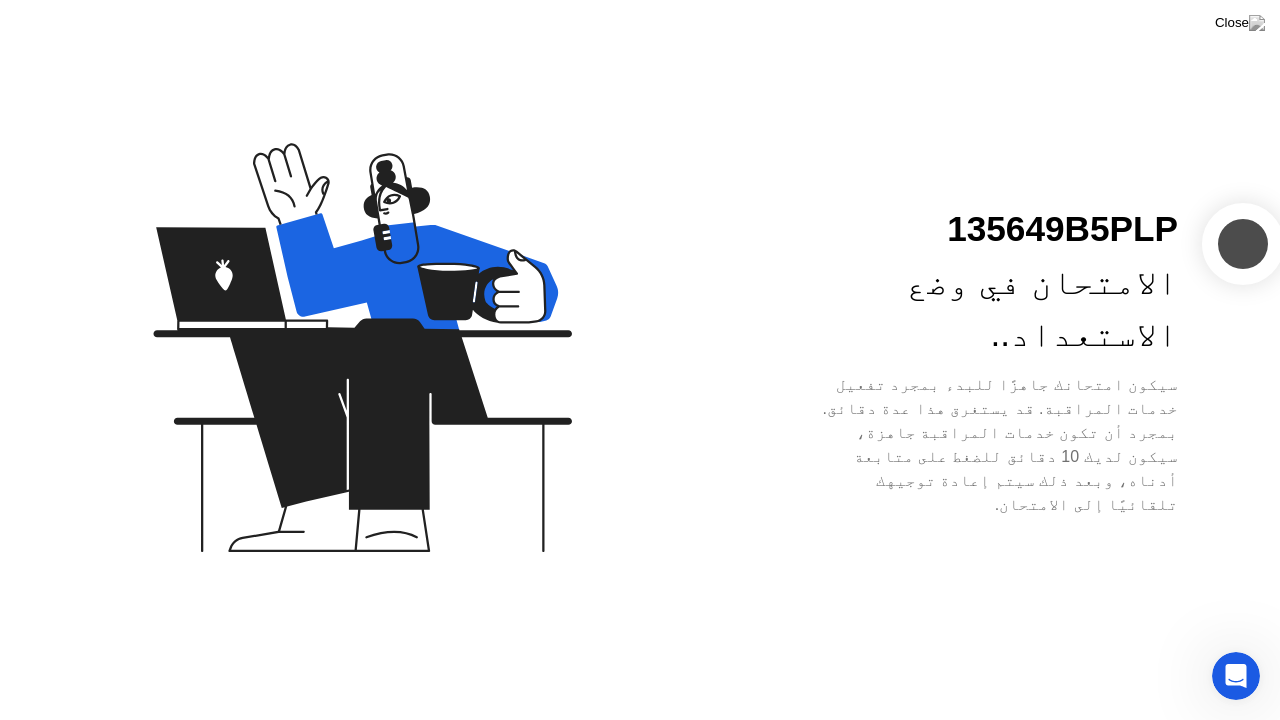 click 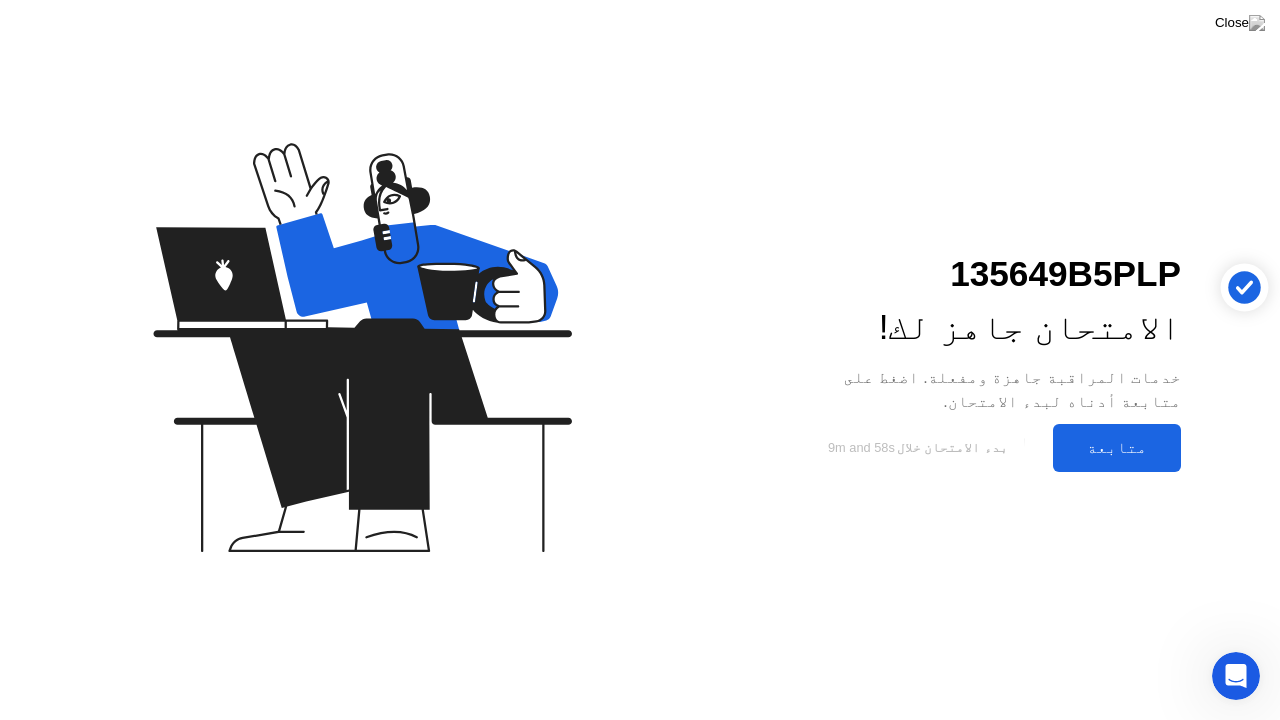 click on "متابعة" 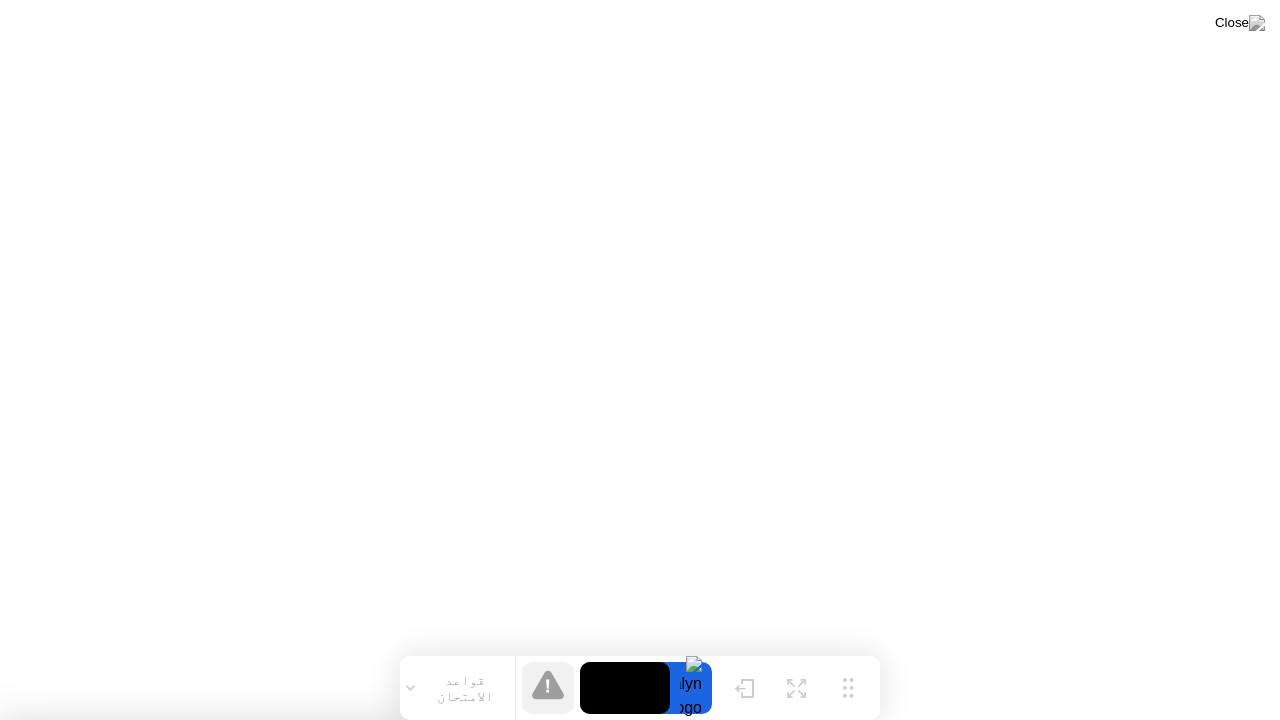 click on "إغلاق التطبيق" at bounding box center (400, 2024) 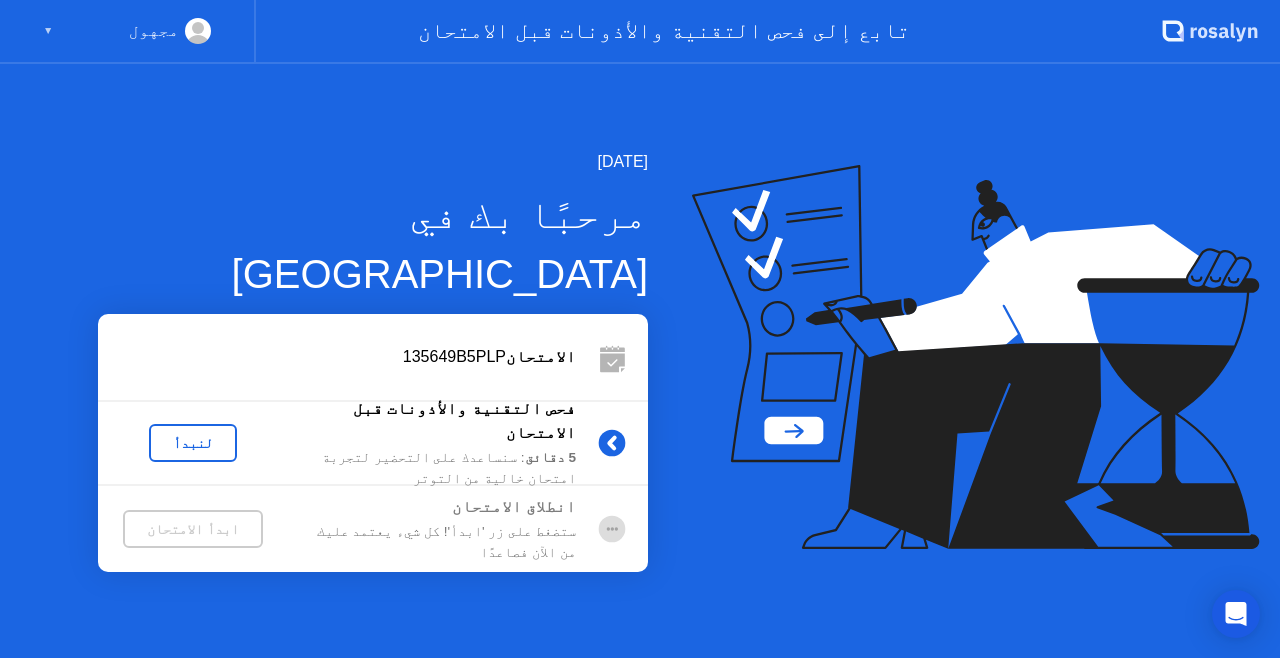 scroll, scrollTop: 0, scrollLeft: 0, axis: both 